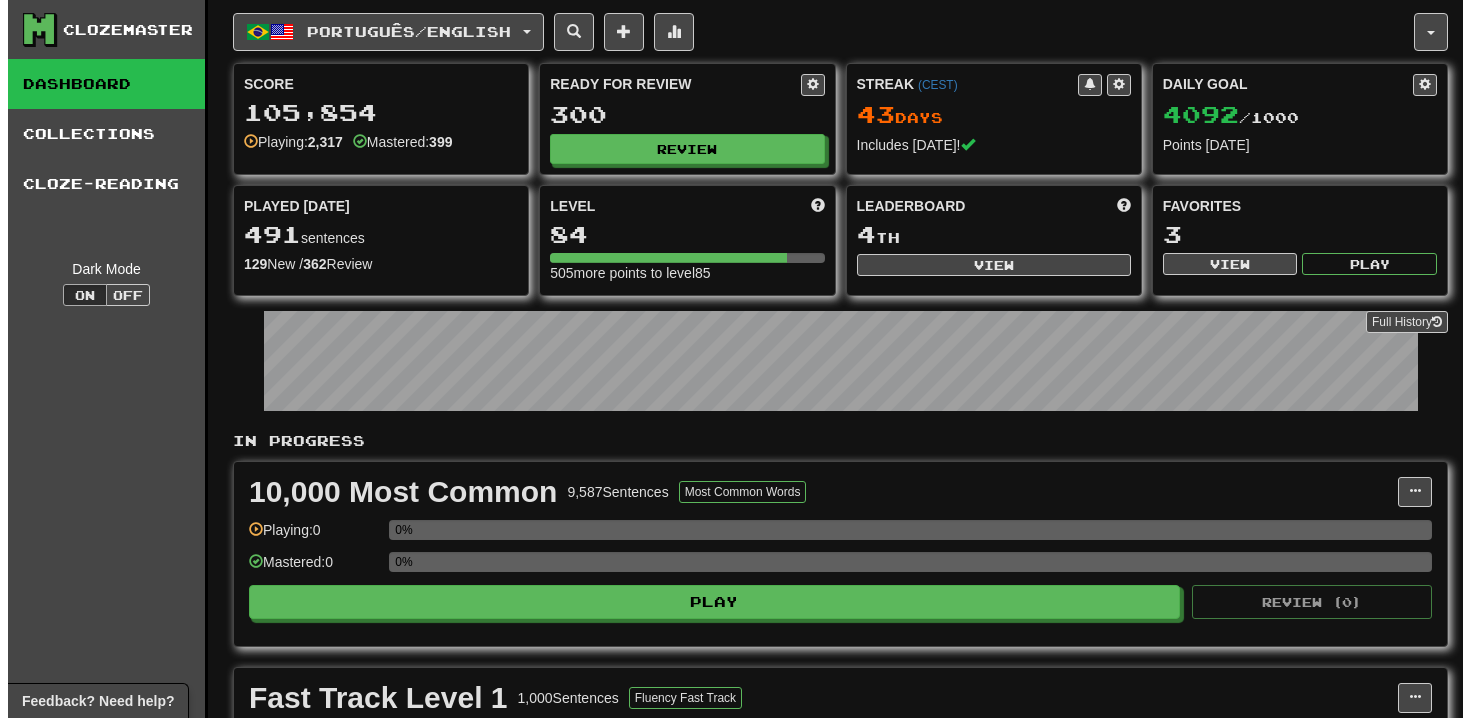 scroll, scrollTop: 786, scrollLeft: 0, axis: vertical 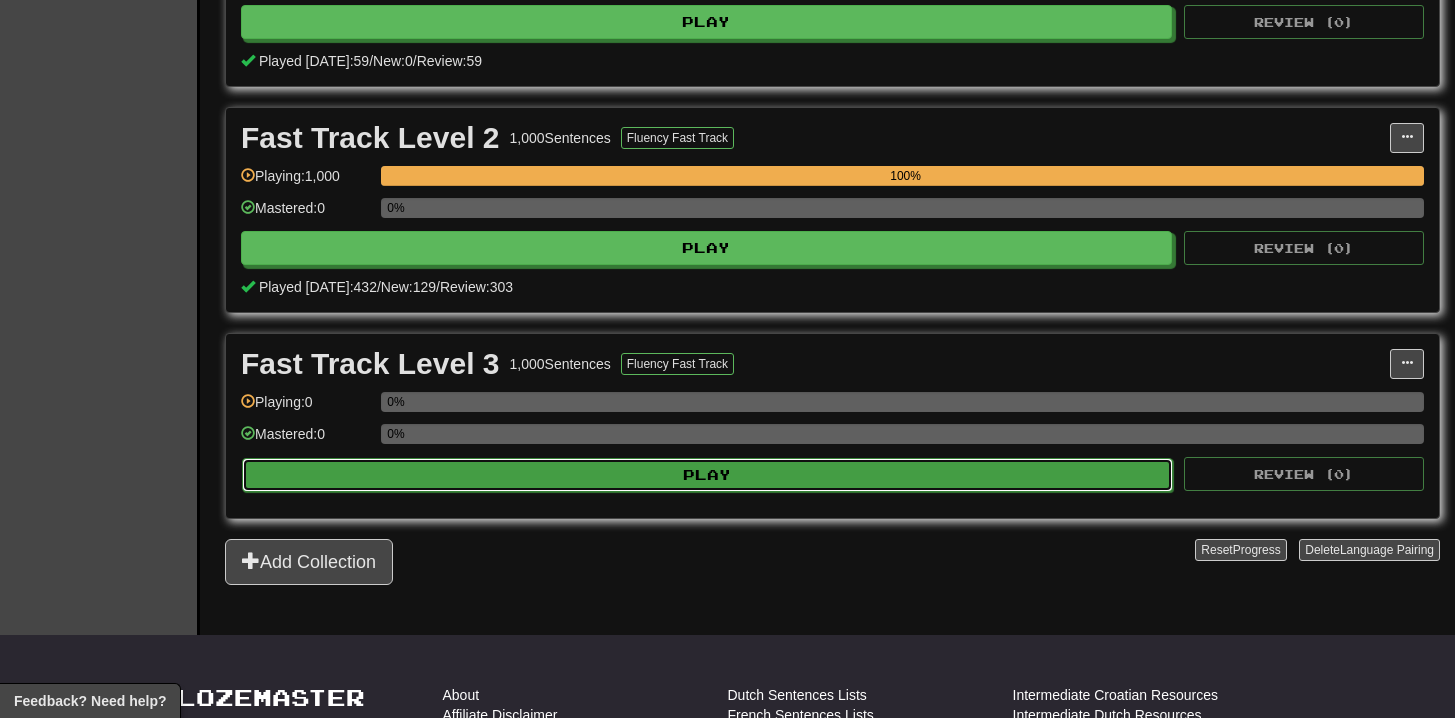 click on "Play" at bounding box center [707, 475] 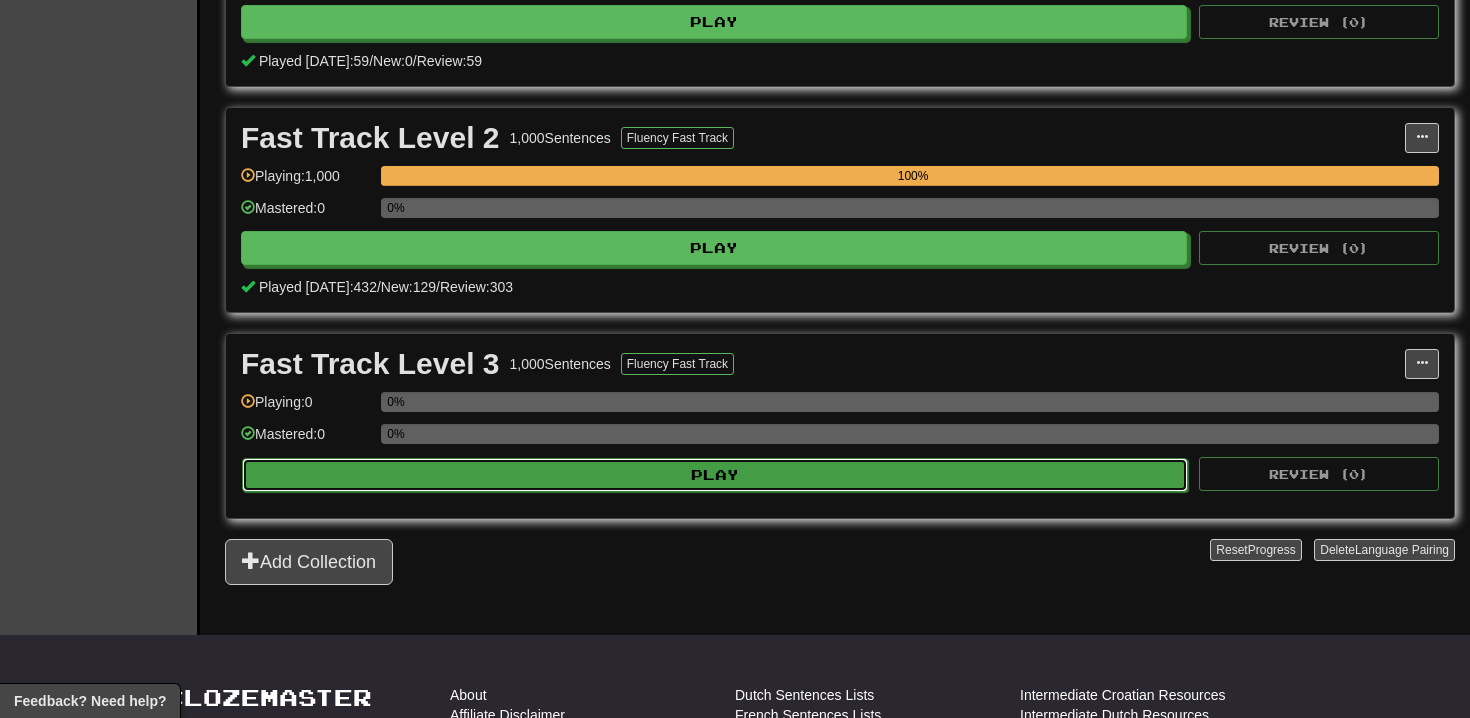select on "**" 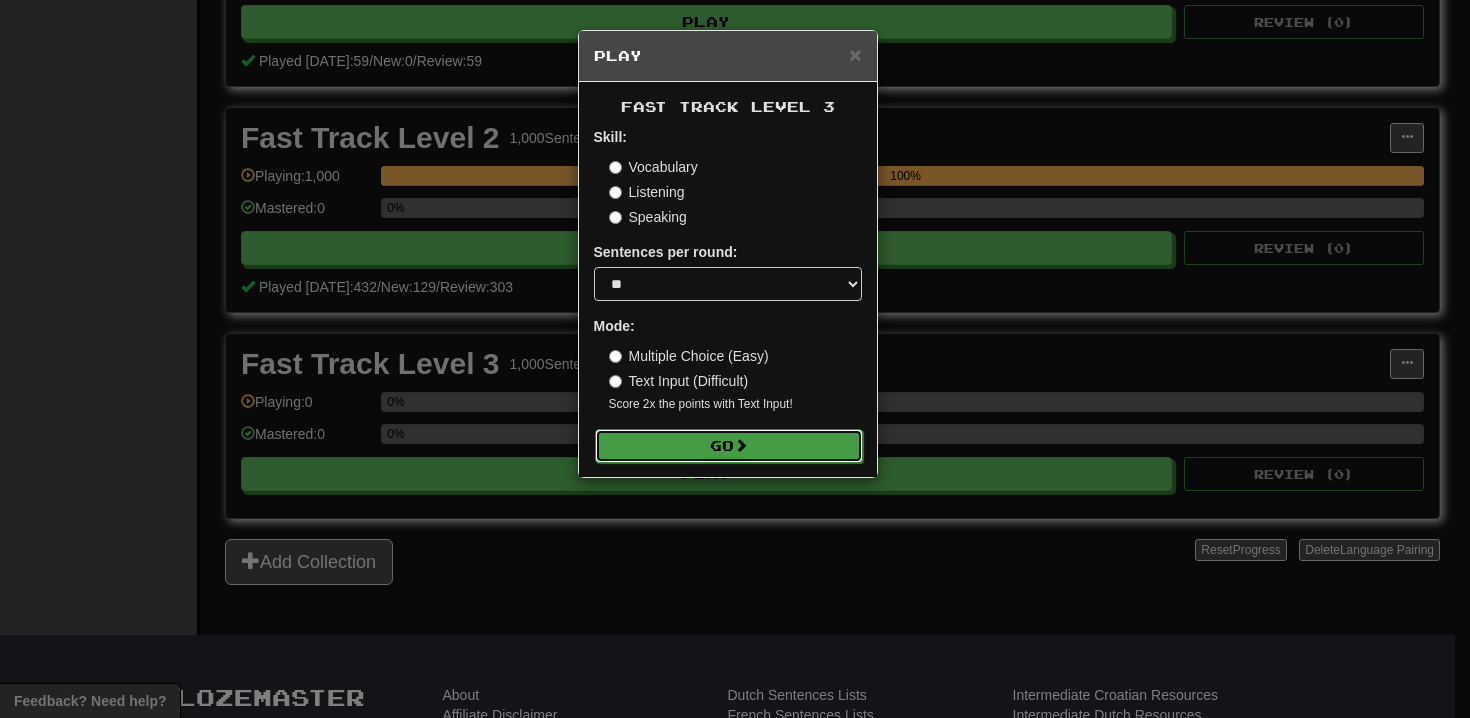 click on "Go" at bounding box center [729, 446] 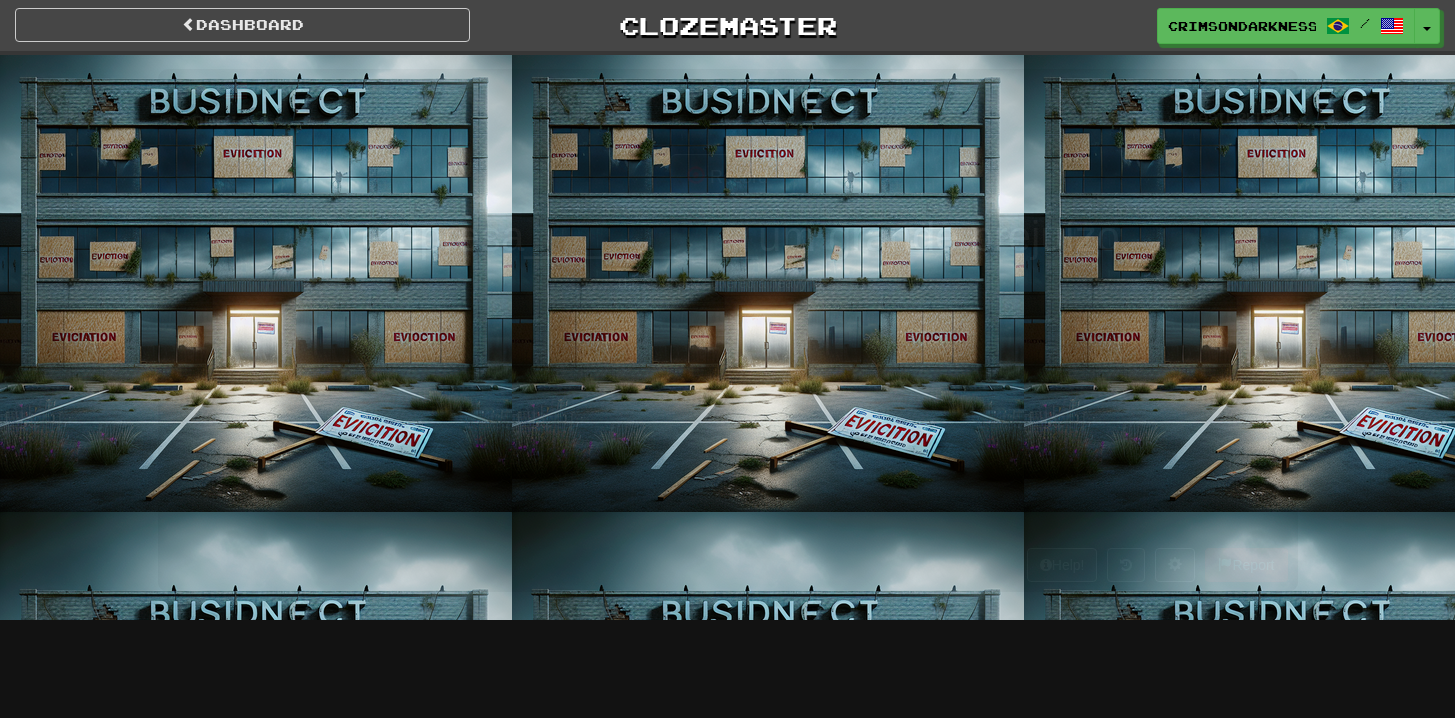 scroll, scrollTop: 0, scrollLeft: 0, axis: both 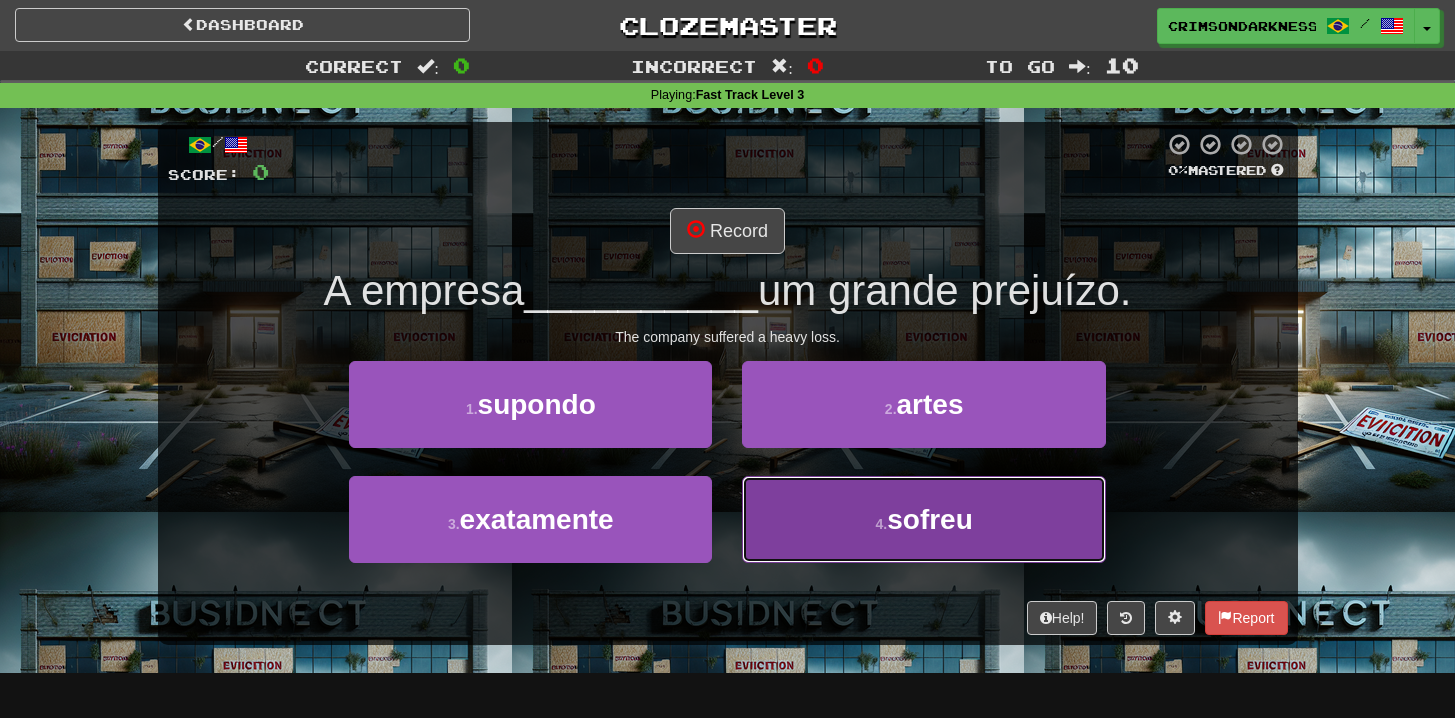 click on "4 .  sofreu" at bounding box center [923, 519] 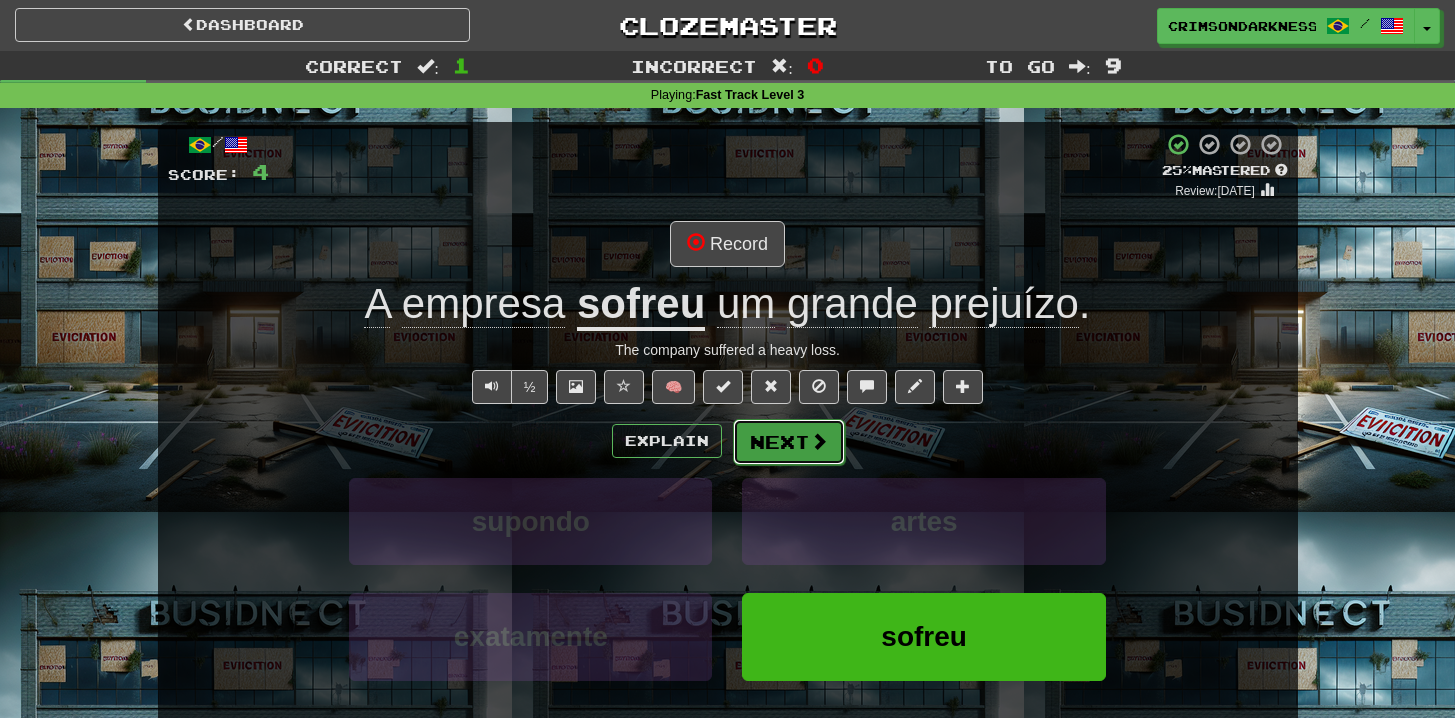 click on "Next" at bounding box center [789, 442] 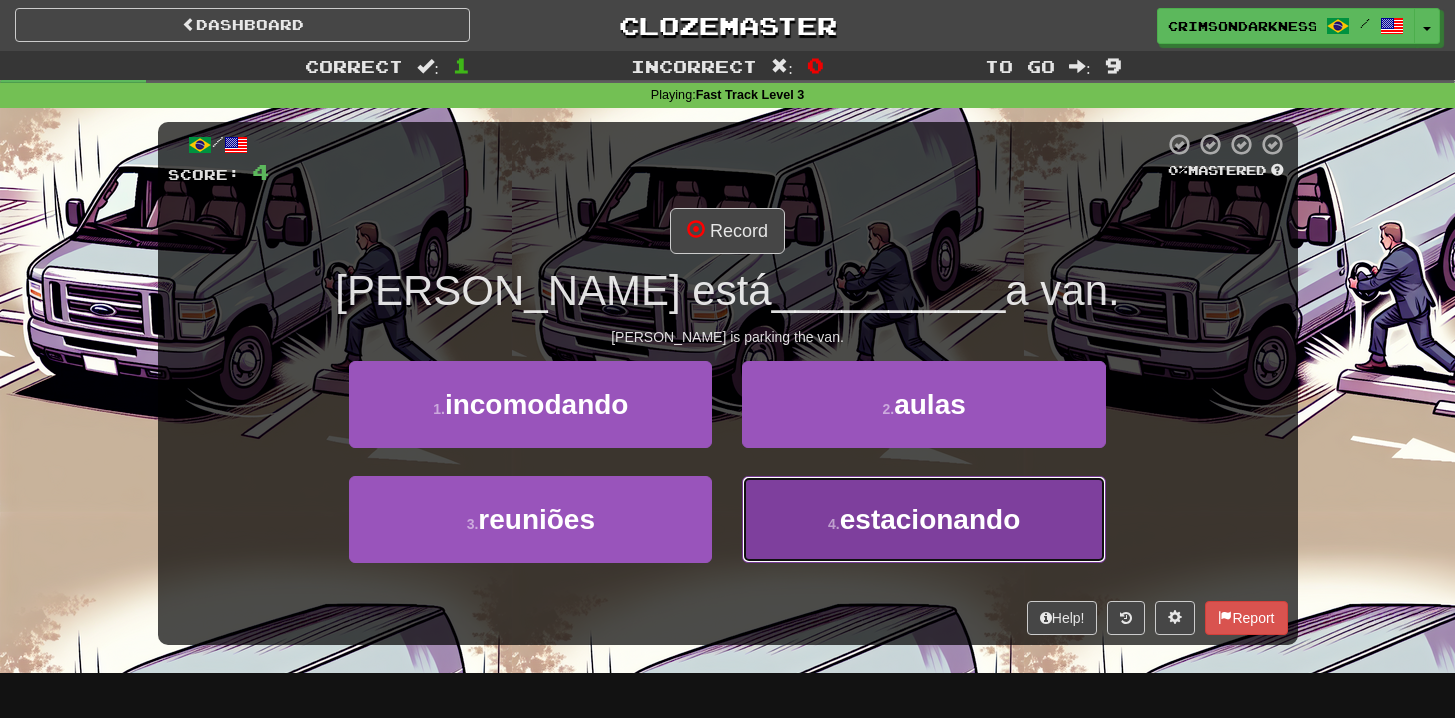 click on "estacionando" at bounding box center [930, 519] 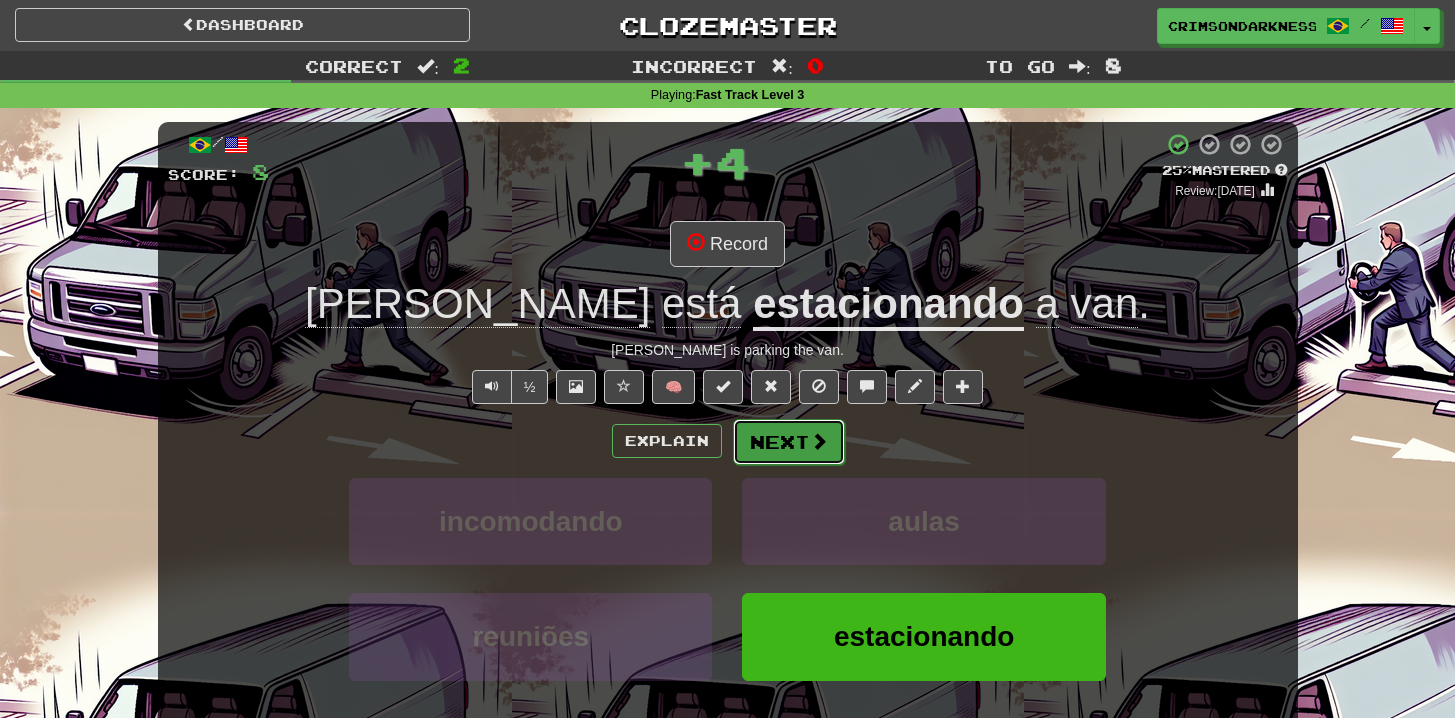 click on "Next" at bounding box center (789, 442) 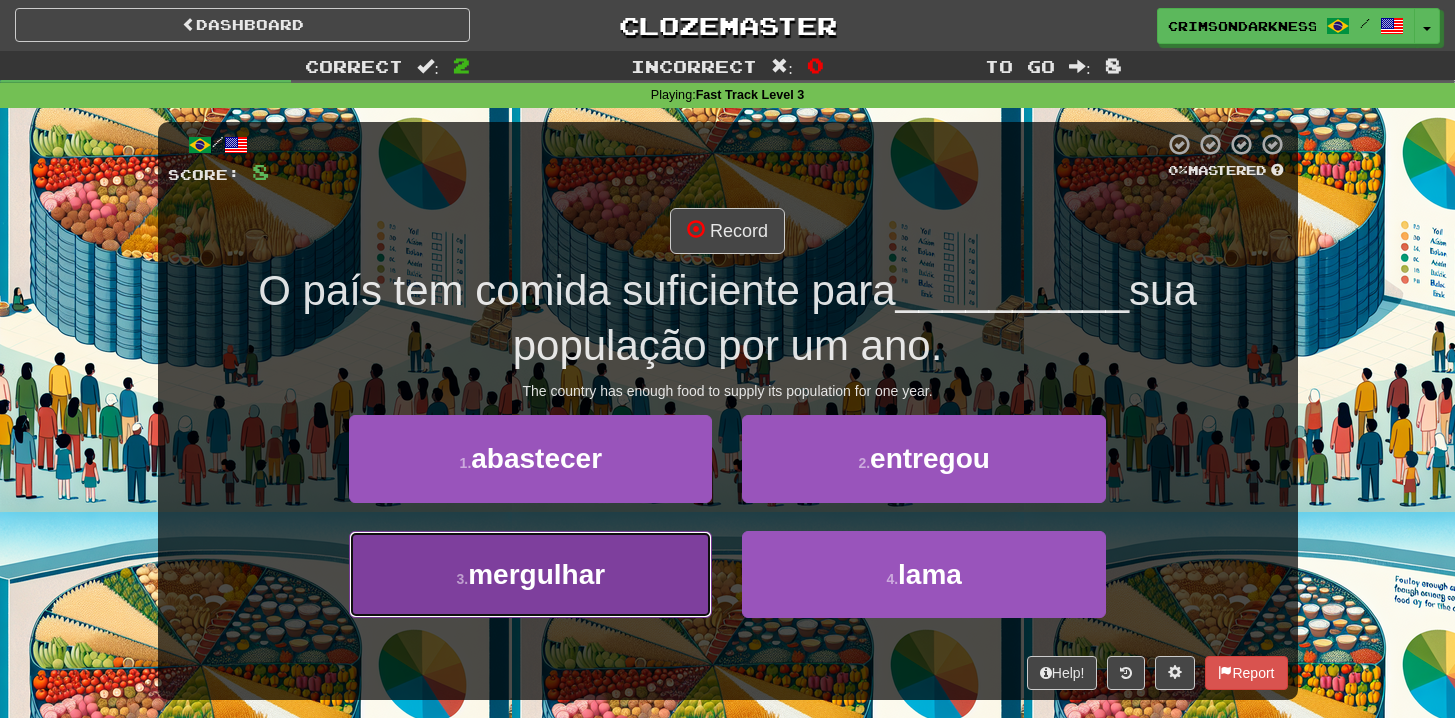 click on "3 .  mergulhar" at bounding box center (530, 574) 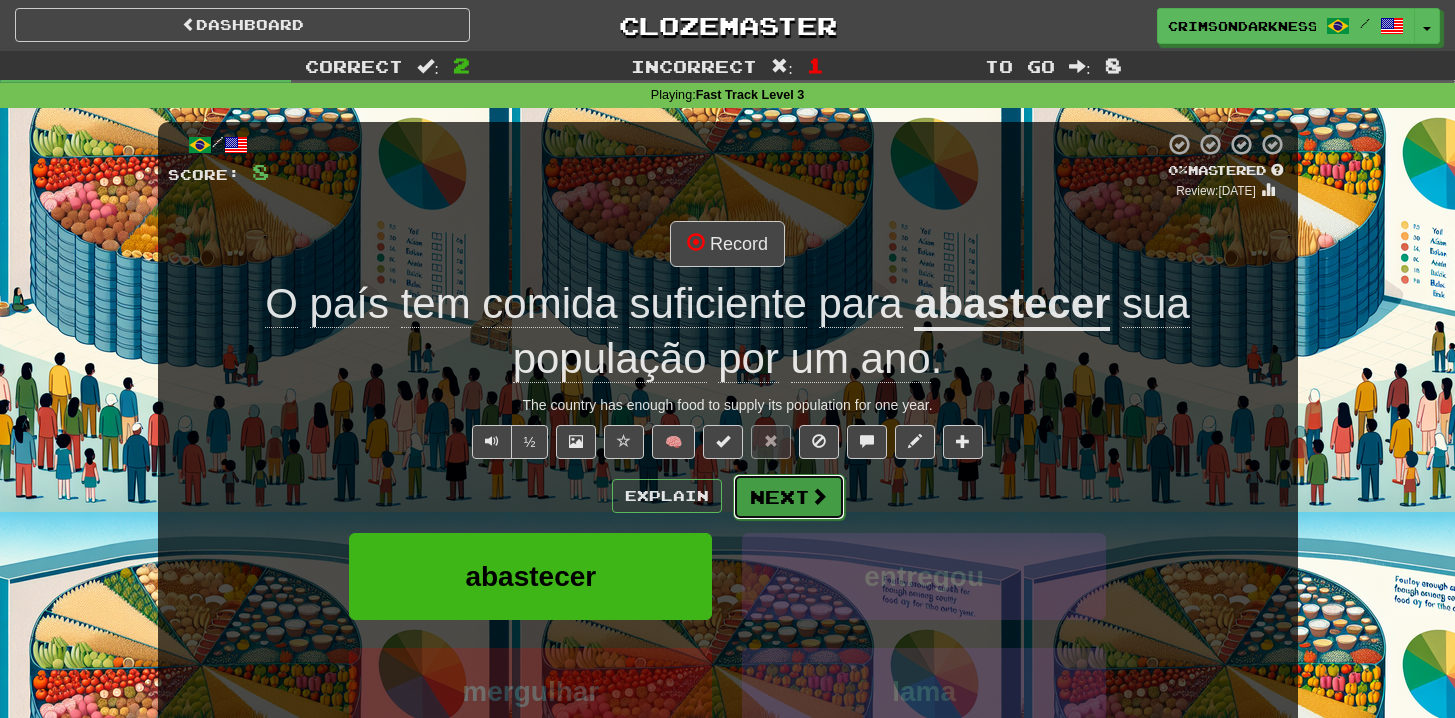 click on "Next" at bounding box center (789, 497) 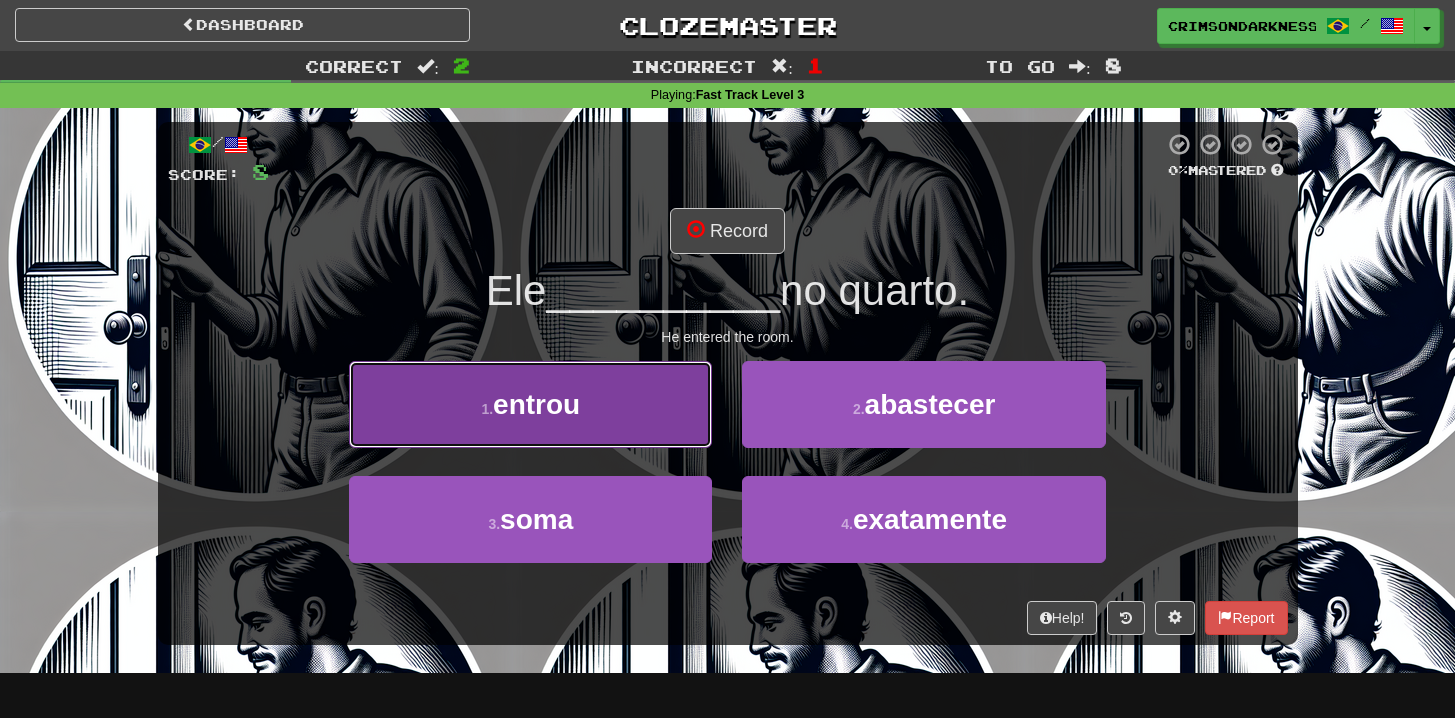click on "1 .  entrou" at bounding box center [530, 404] 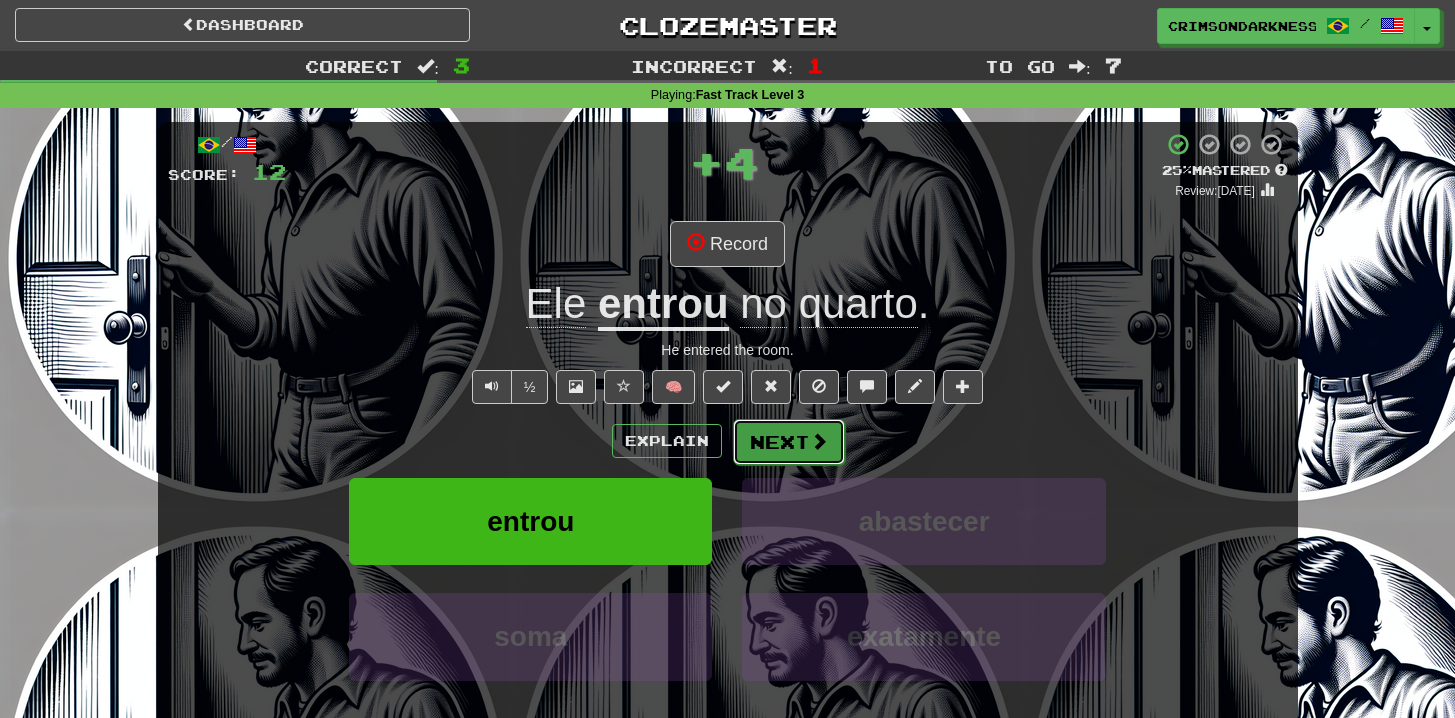 click on "Next" at bounding box center (789, 442) 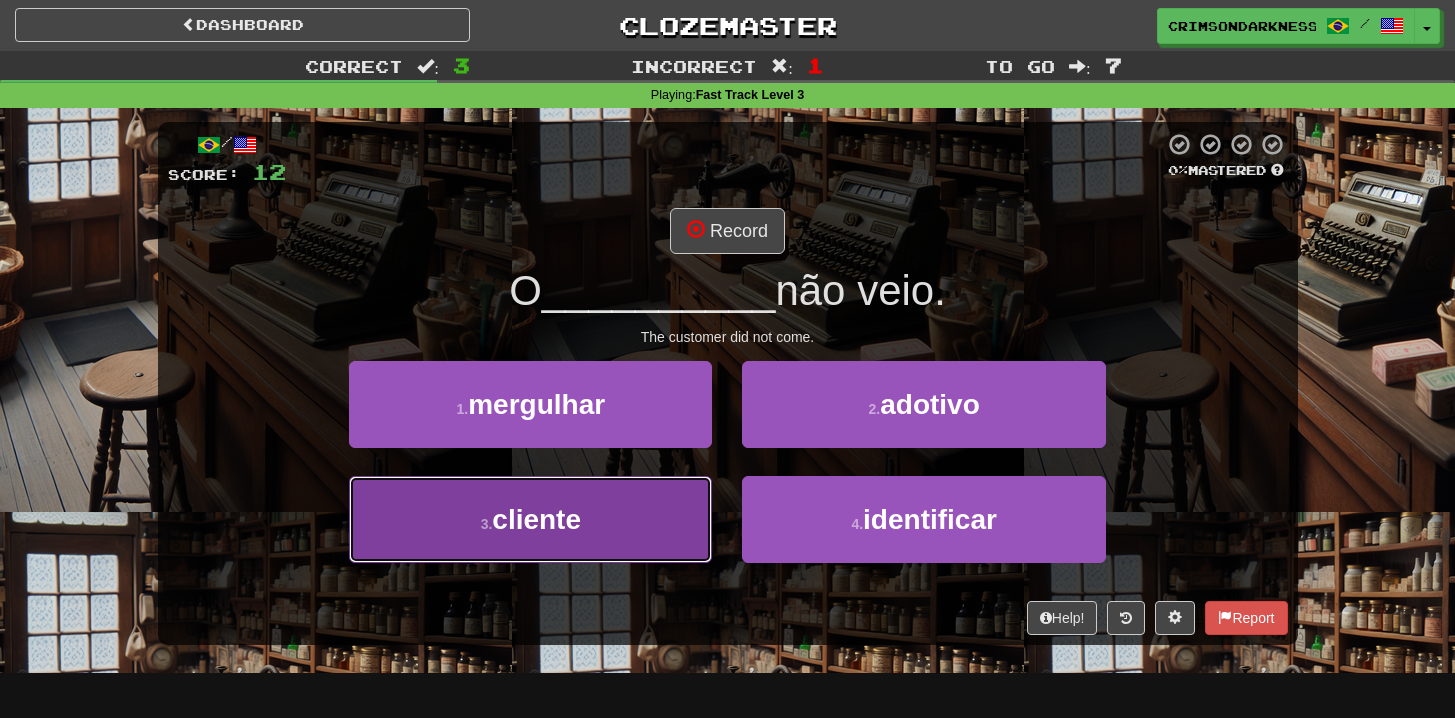 click on "3 .  cliente" at bounding box center [530, 519] 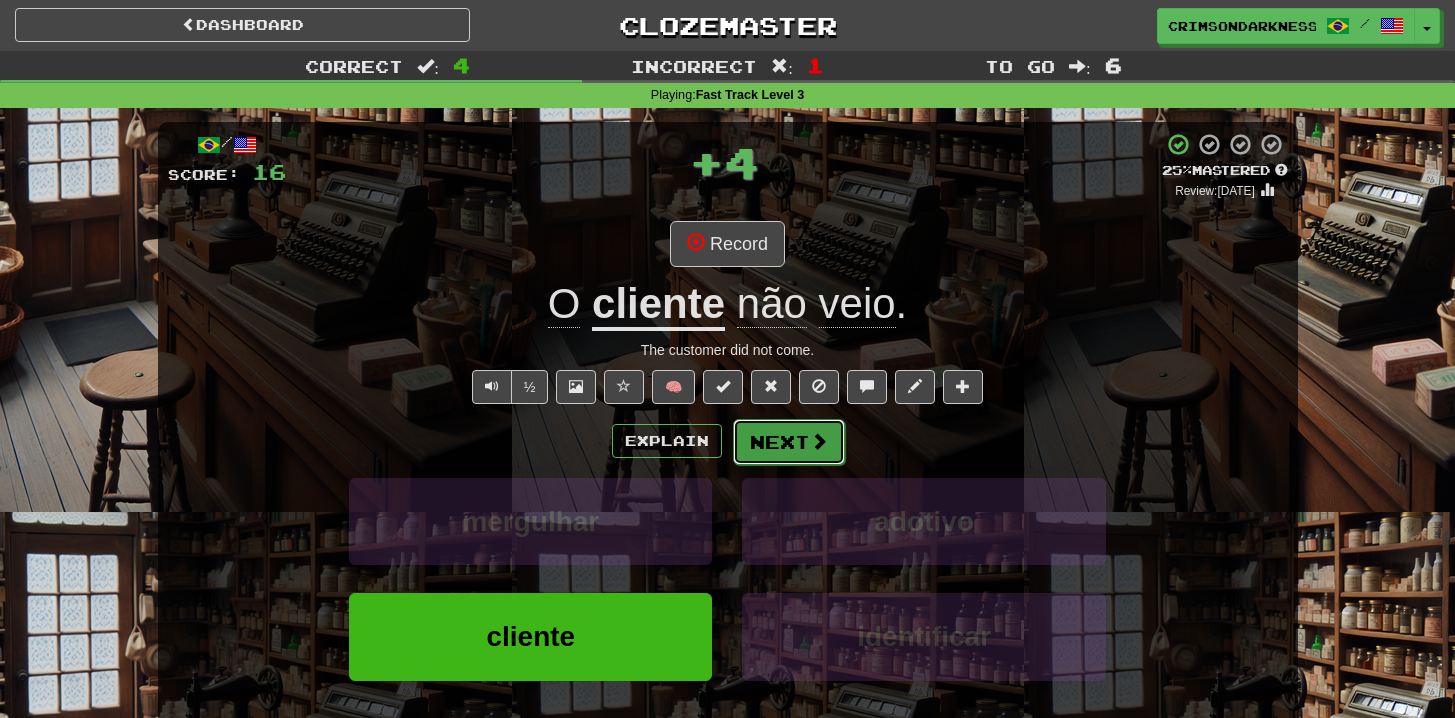 click at bounding box center [819, 441] 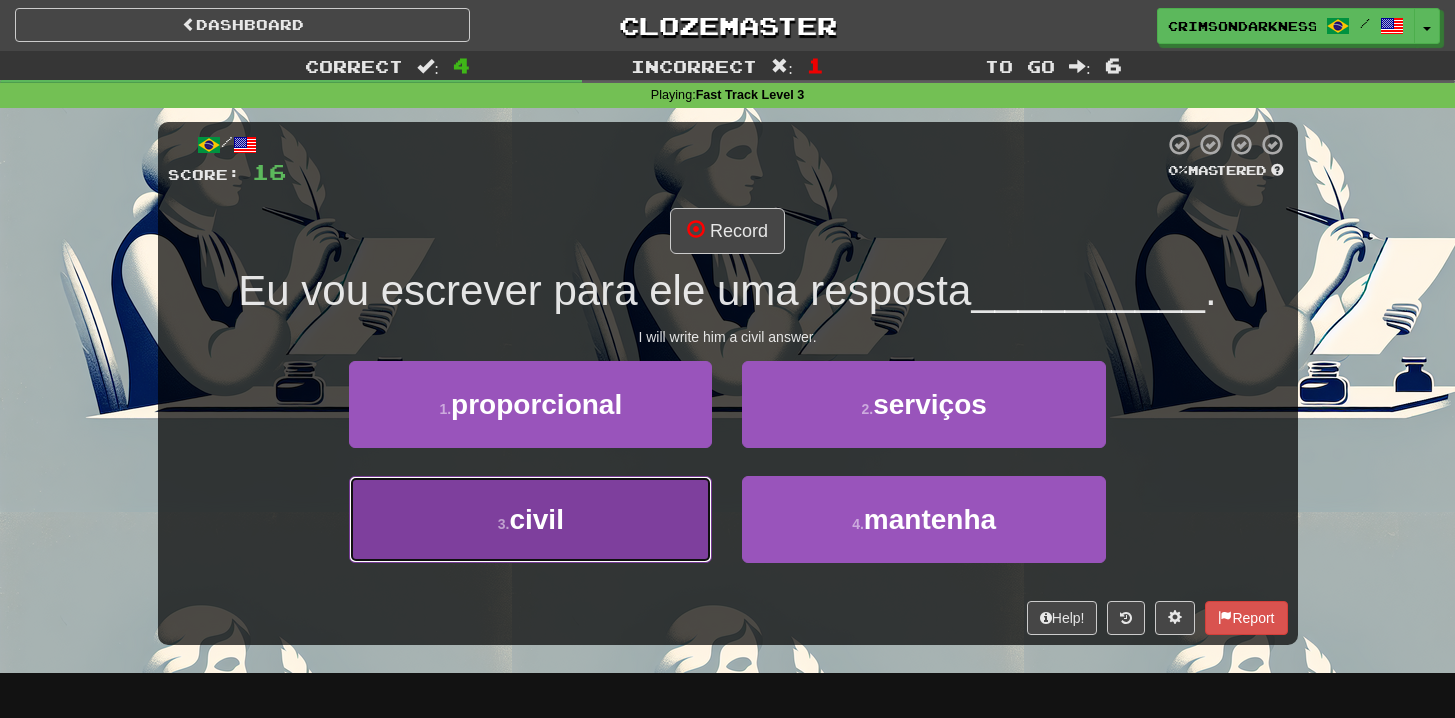 click on "3 .  civil" at bounding box center [530, 519] 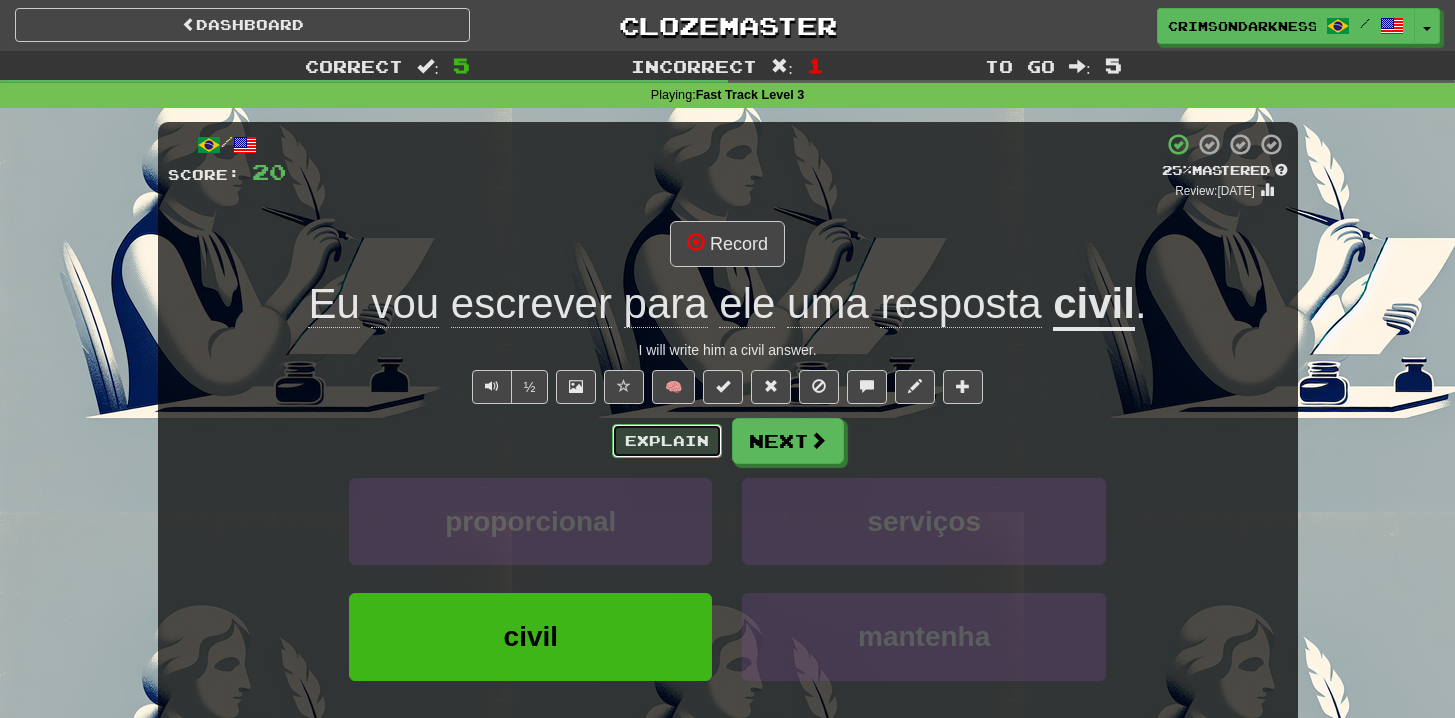 click on "Explain" at bounding box center (667, 441) 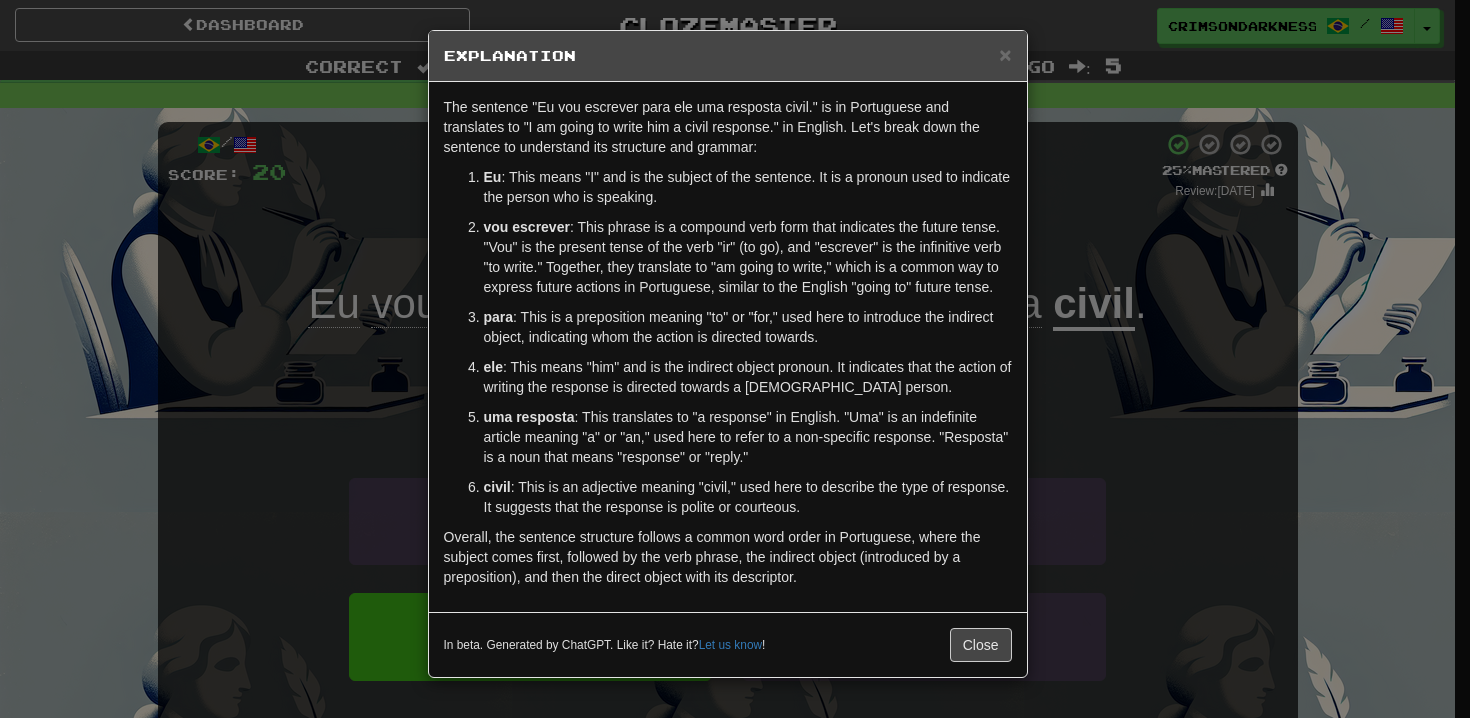 click on "× Explanation The sentence "Eu vou escrever para ele uma resposta civil." is in Portuguese and translates to "I am going to write him a civil response." in English. Let's break down the sentence to understand its structure and grammar:
Eu : This means "I" and is the subject of the sentence. It is a pronoun used to indicate the person who is speaking.
vou escrever : This phrase is a compound verb form that indicates the future tense. "Vou" is the present tense of the verb "ir" (to go), and "escrever" is the infinitive verb "to write." Together, they translate to "am going to write," which is a common way to express future actions in Portuguese, similar to the English "going to" future tense.
para : This is a preposition meaning "to" or "for," used here to introduce the indirect object, indicating whom the action is directed towards.
ele : This means "him" and is the indirect object pronoun. It indicates that the action of writing the response is directed towards a male person." at bounding box center (735, 359) 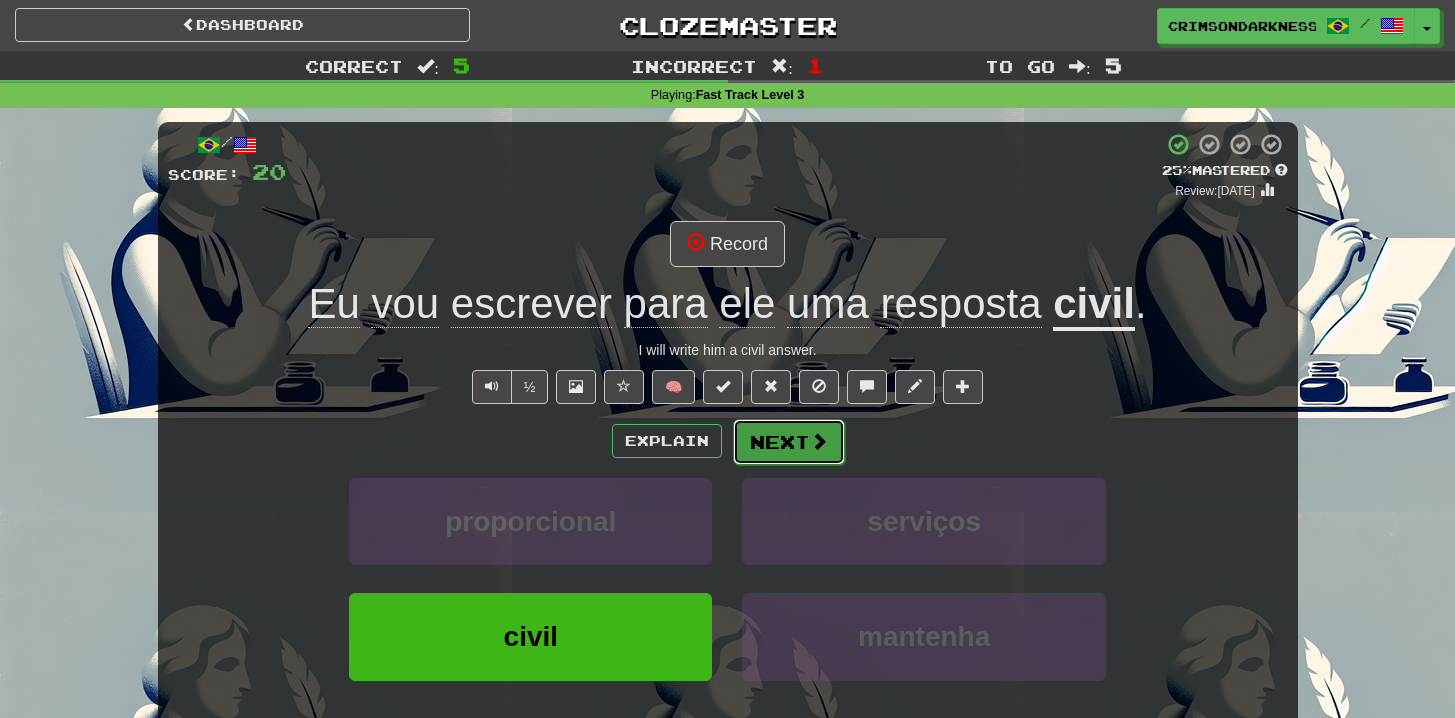 click on "Next" at bounding box center (789, 442) 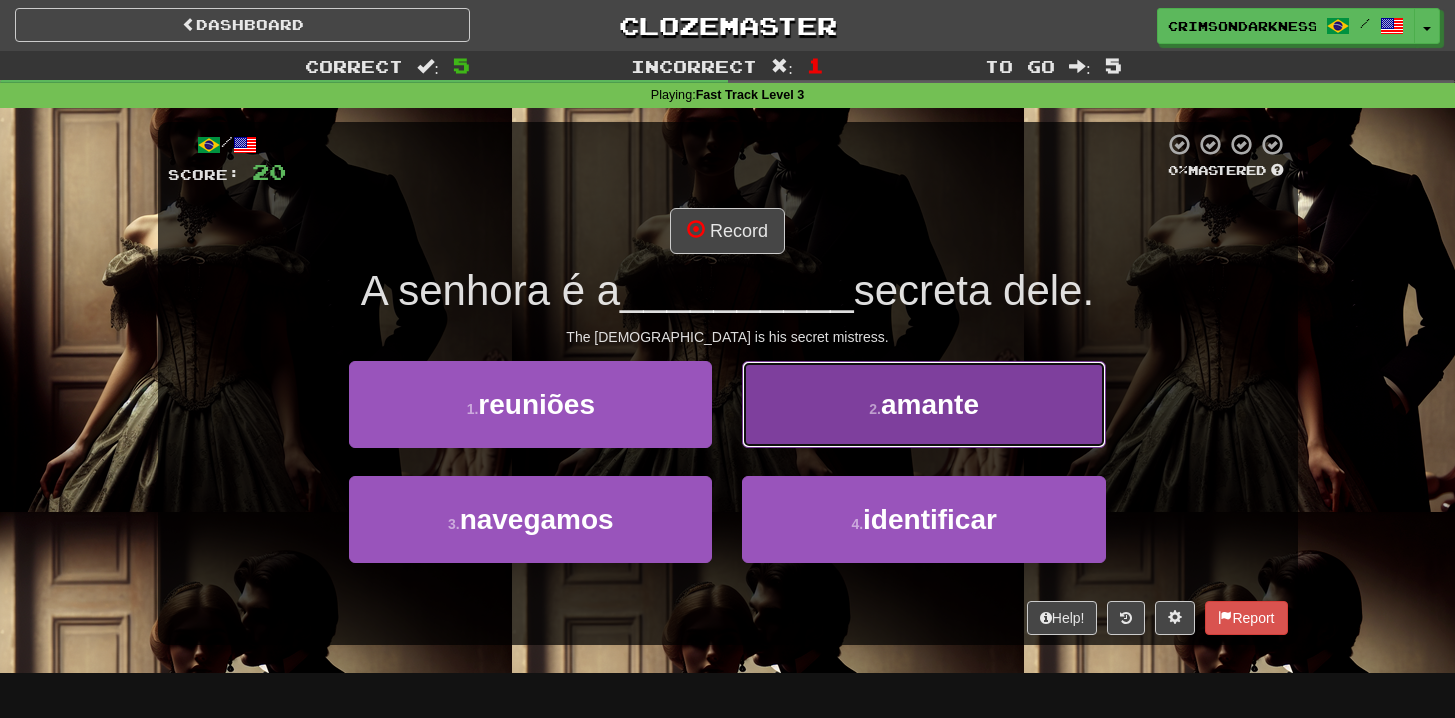 click on "2 .  amante" at bounding box center [923, 404] 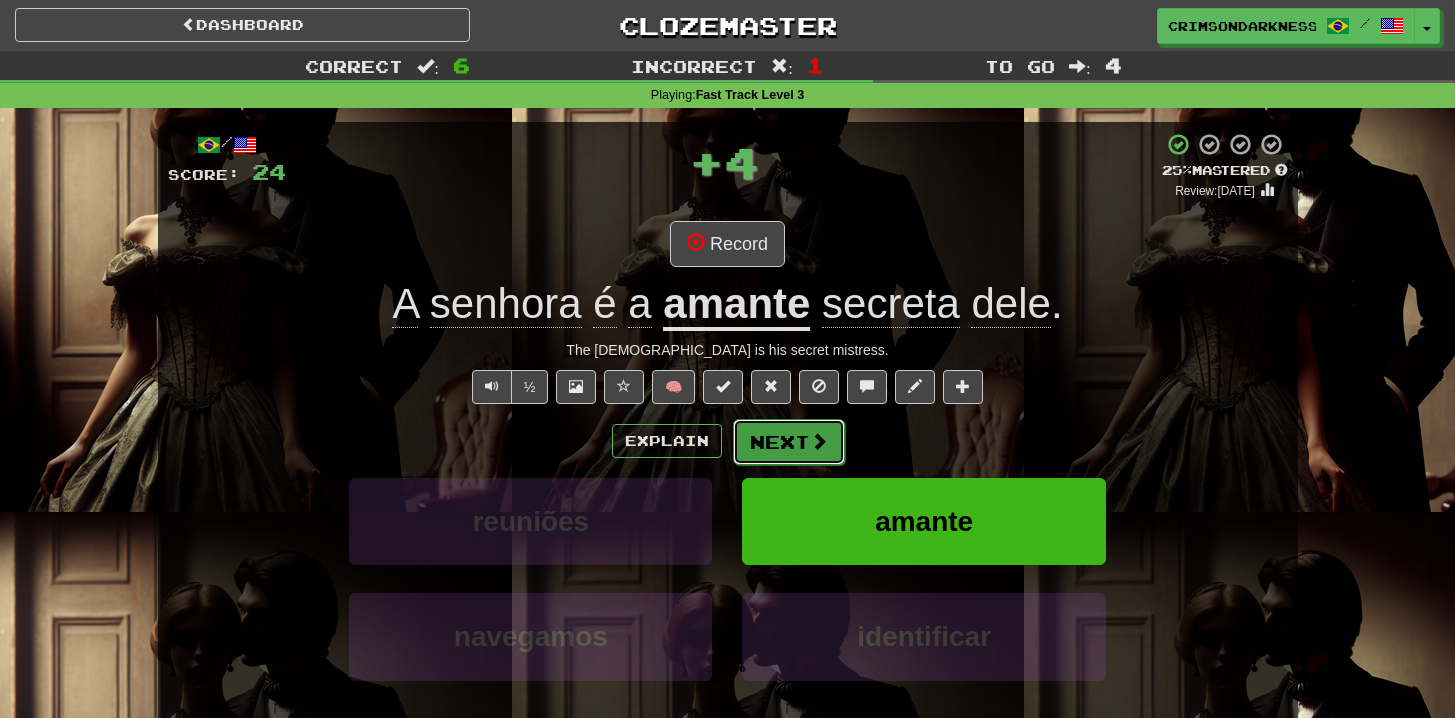 click on "Next" at bounding box center [789, 442] 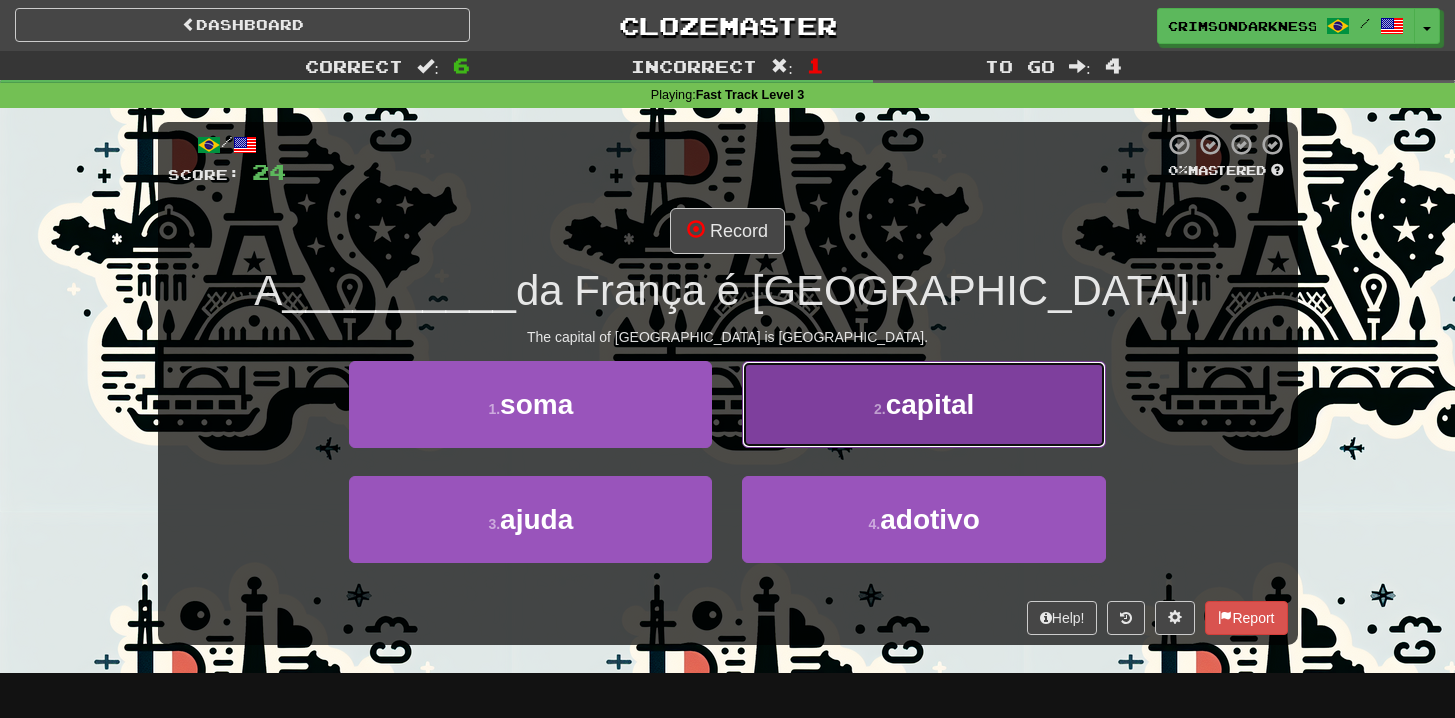 click on "2 .  capital" at bounding box center (923, 404) 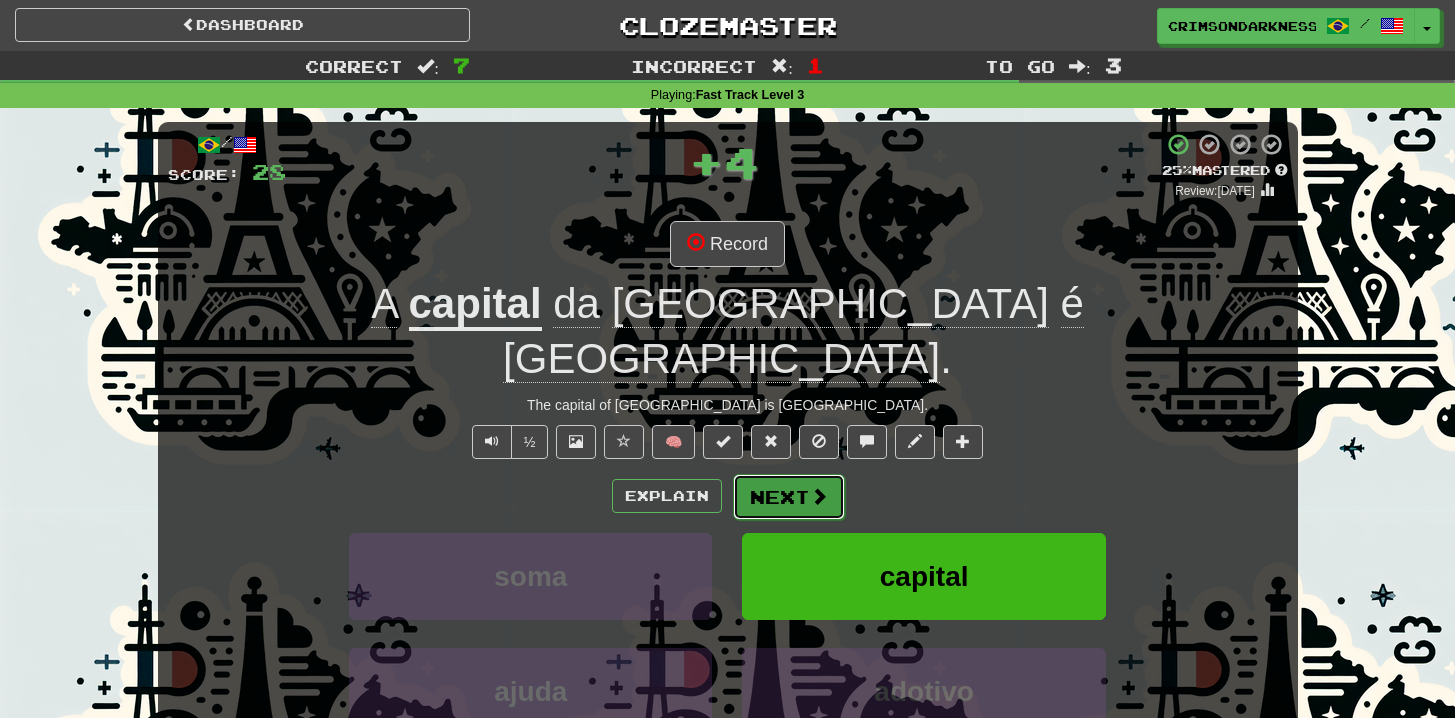 click at bounding box center (819, 496) 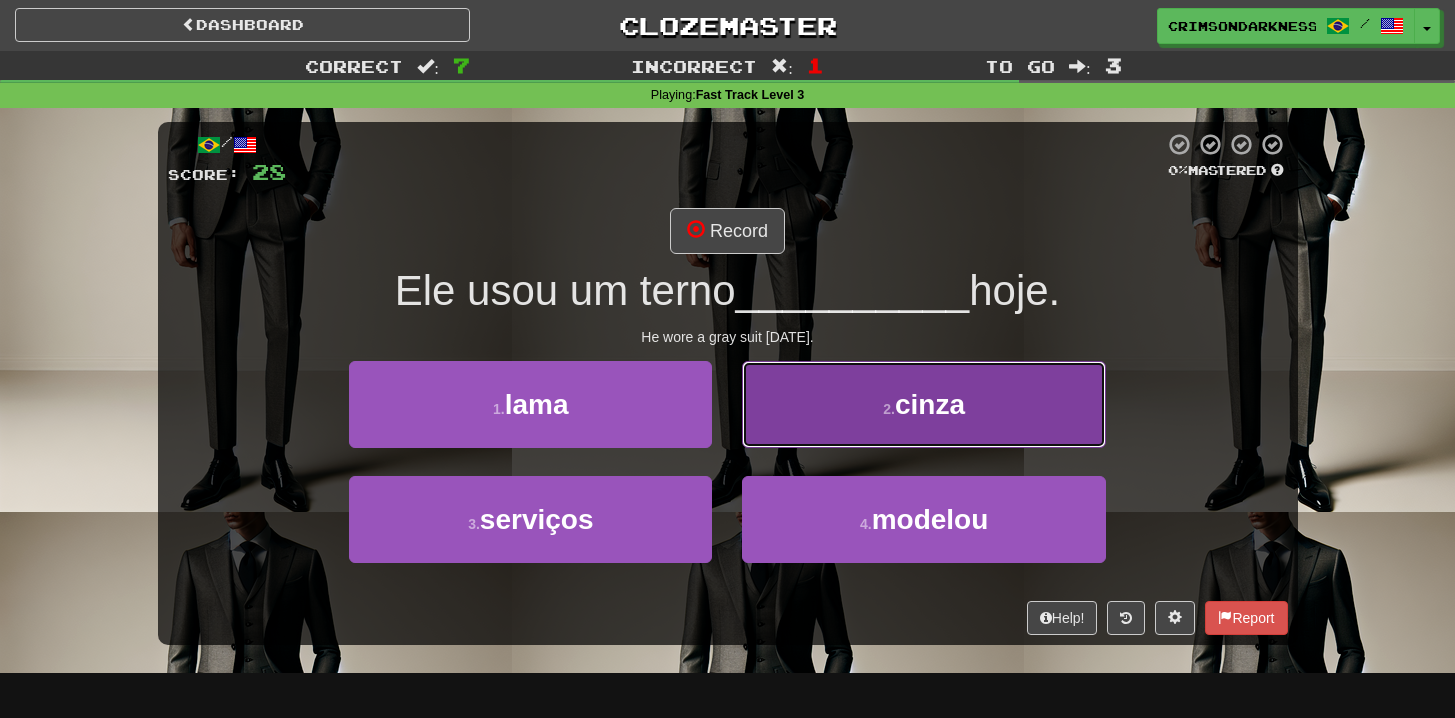click on "2 .  cinza" at bounding box center [923, 404] 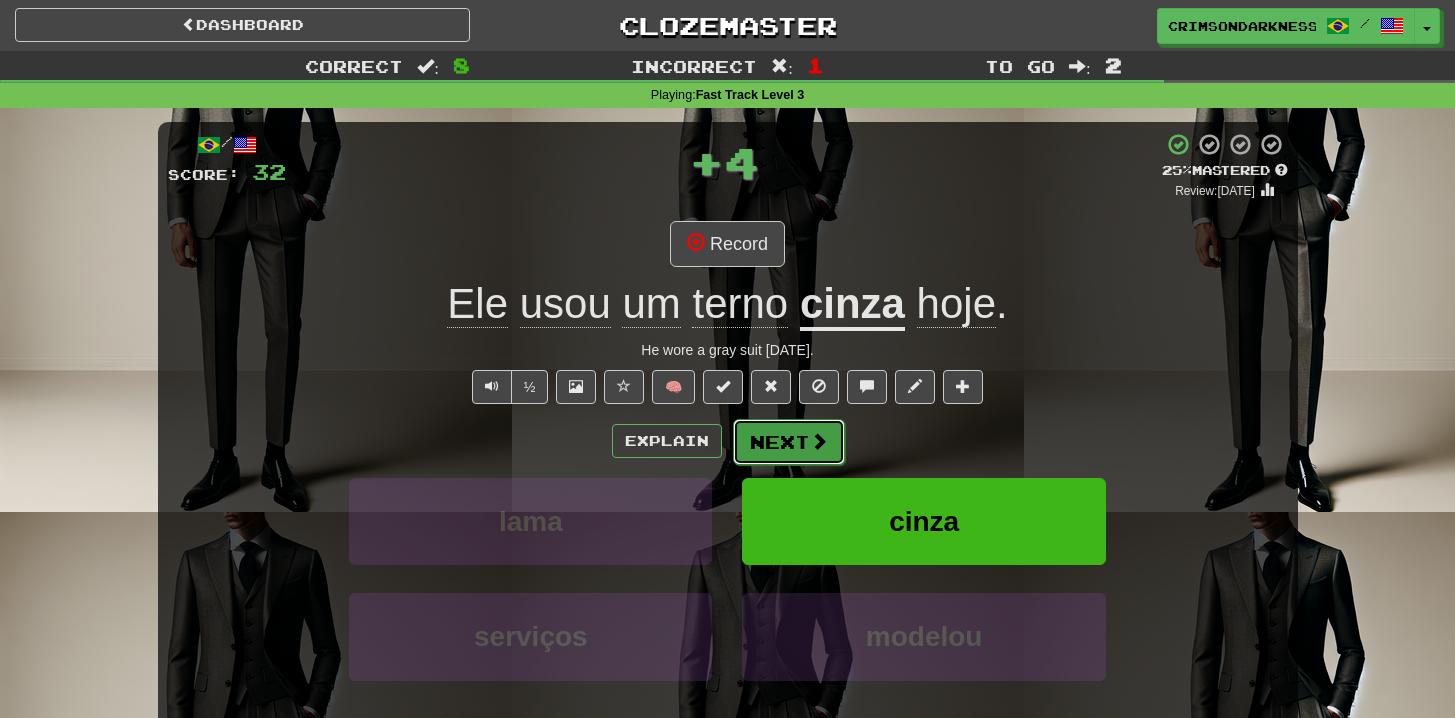 click on "Next" at bounding box center (789, 442) 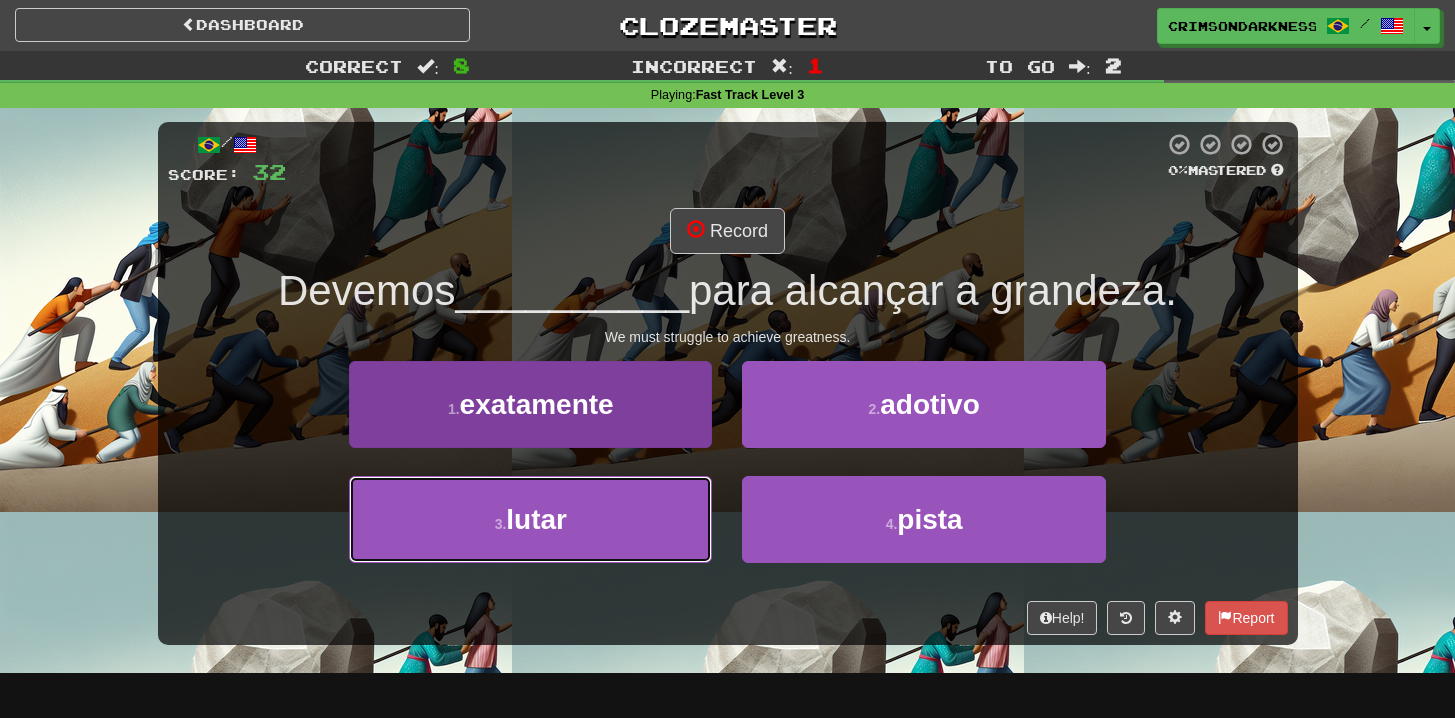 click on "3 .  lutar" at bounding box center [530, 519] 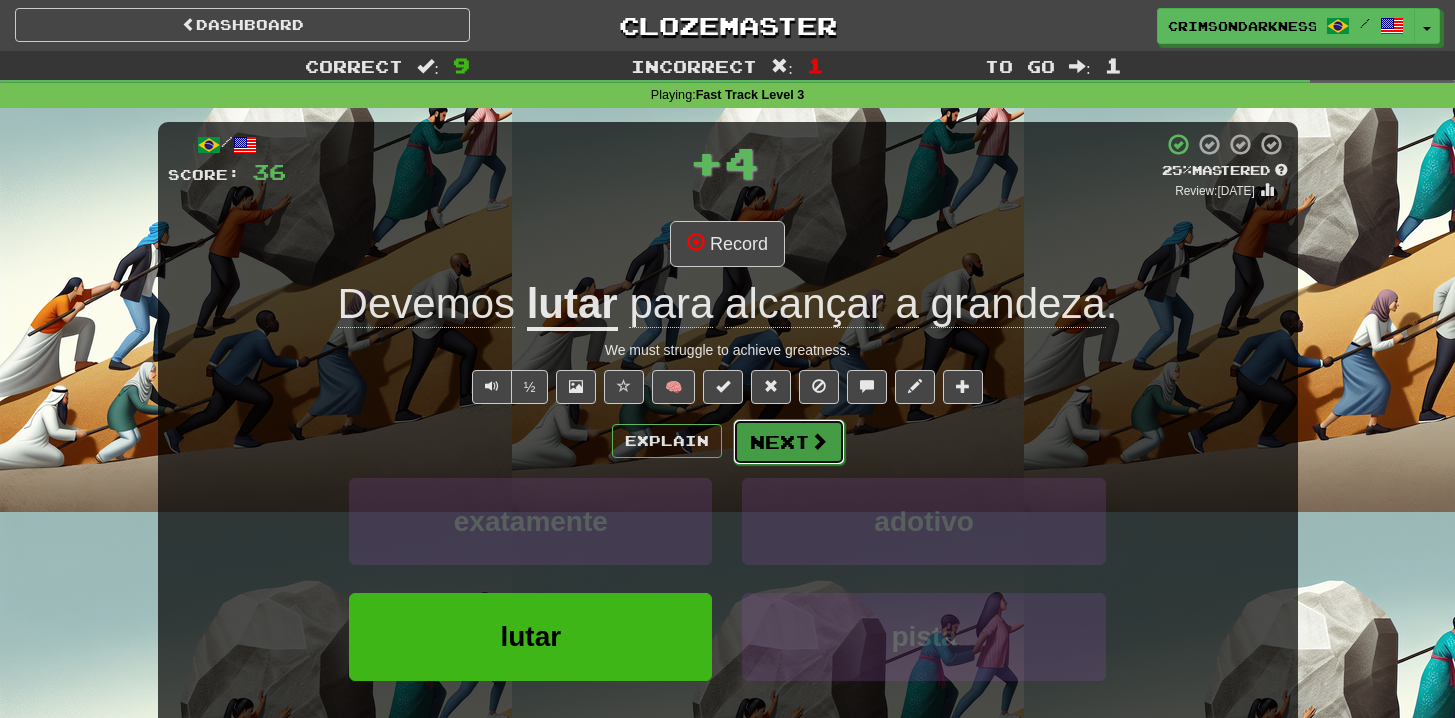 click on "Next" at bounding box center (789, 442) 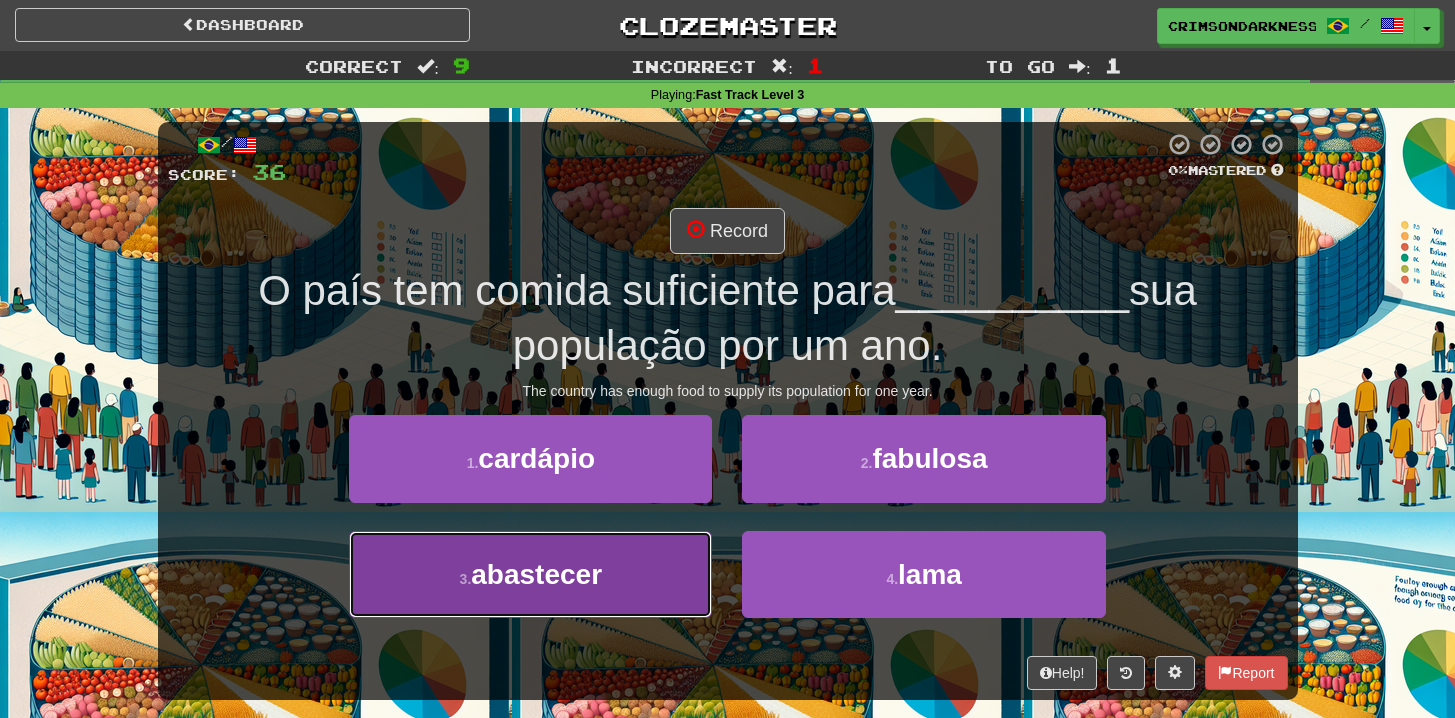 click on "3 .  abastecer" at bounding box center (530, 574) 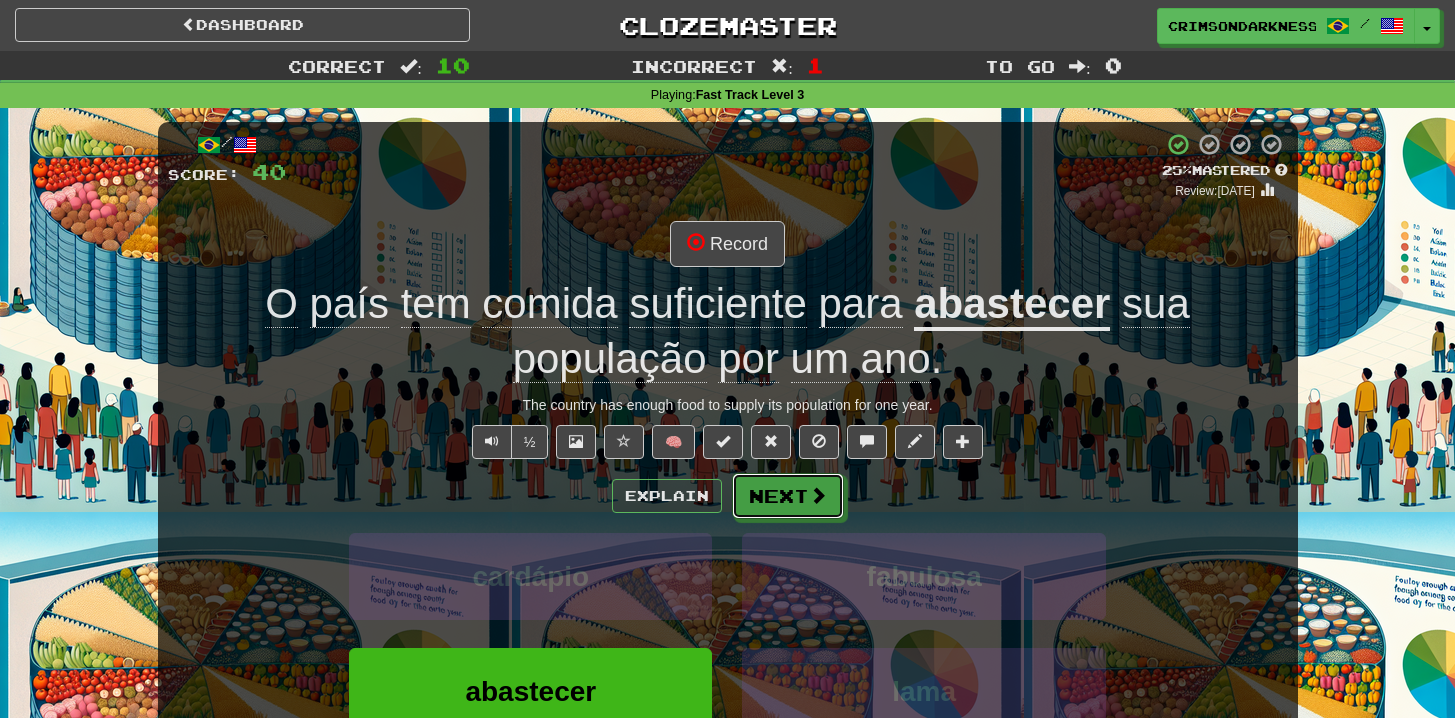 click on "Next" at bounding box center (788, 496) 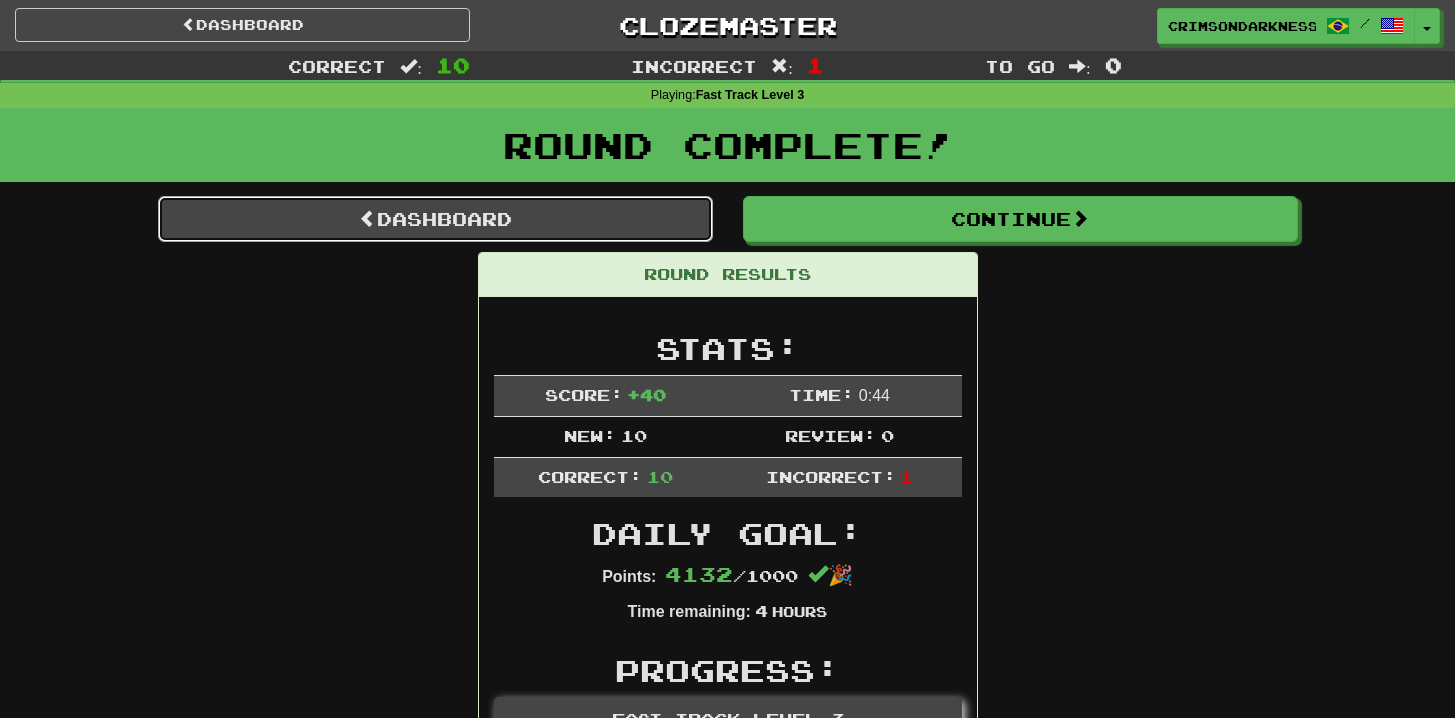 click on "Dashboard" at bounding box center (435, 219) 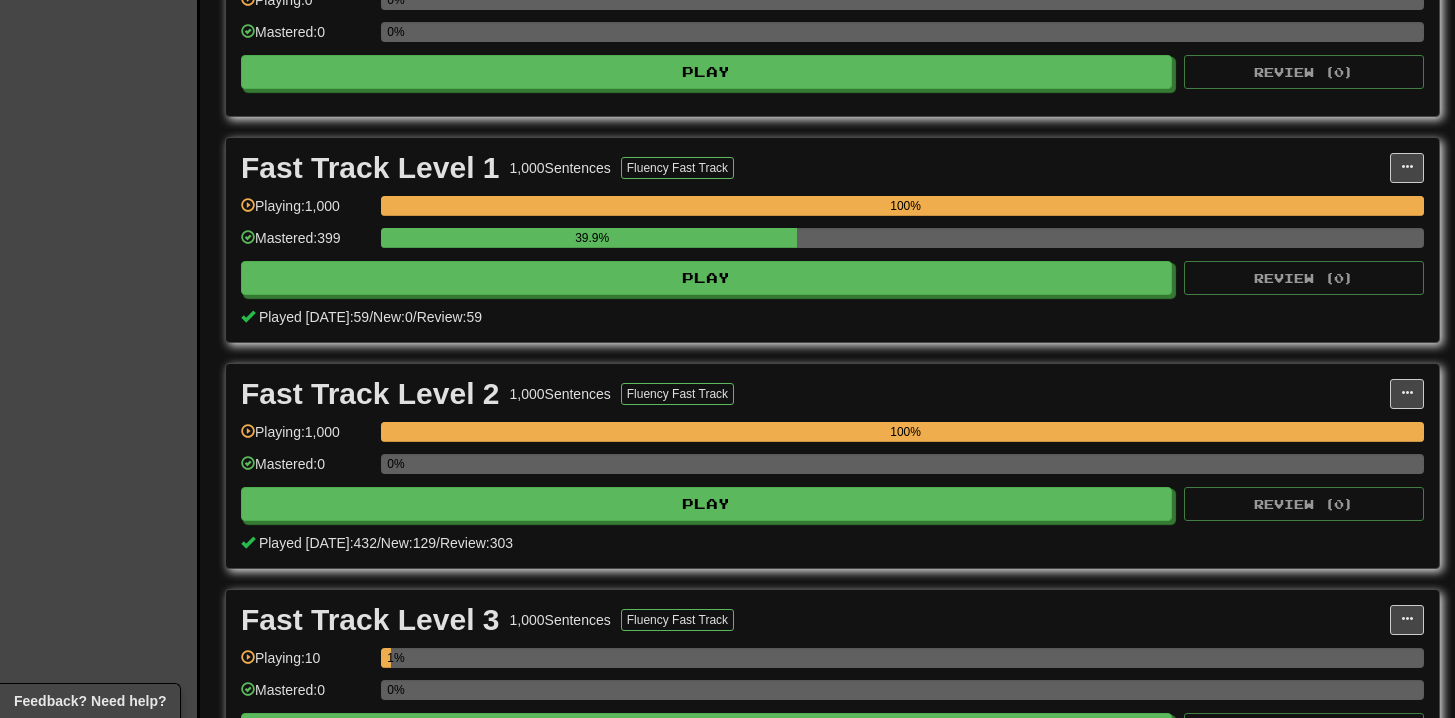 scroll, scrollTop: 853, scrollLeft: 0, axis: vertical 